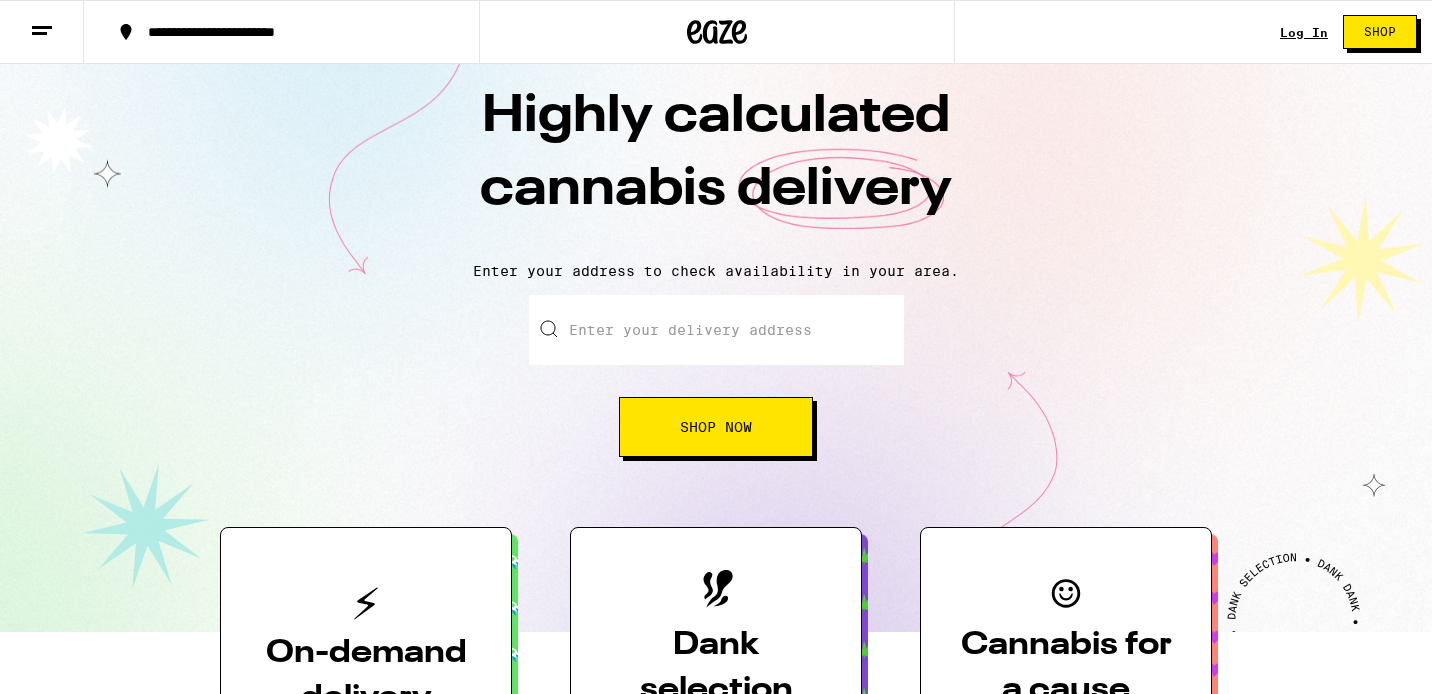 click on "**********" at bounding box center [716, 1624] 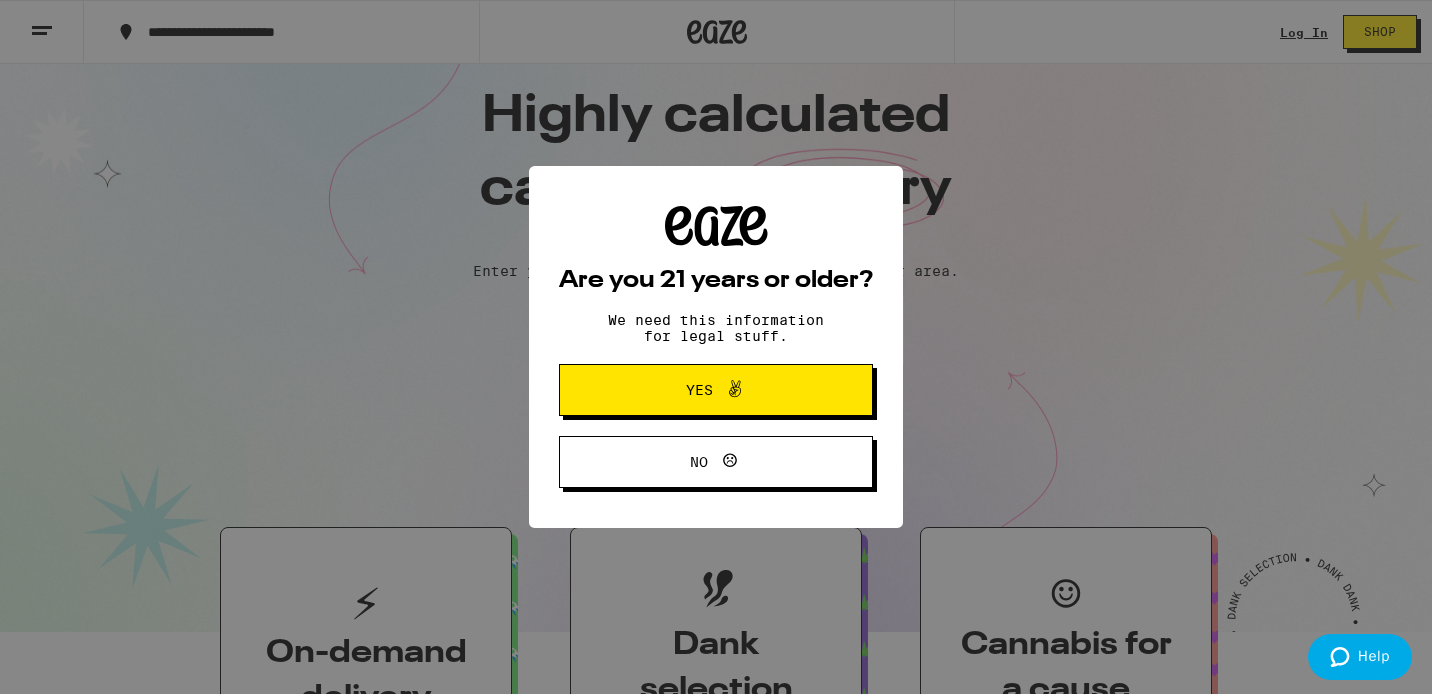 scroll, scrollTop: 0, scrollLeft: 0, axis: both 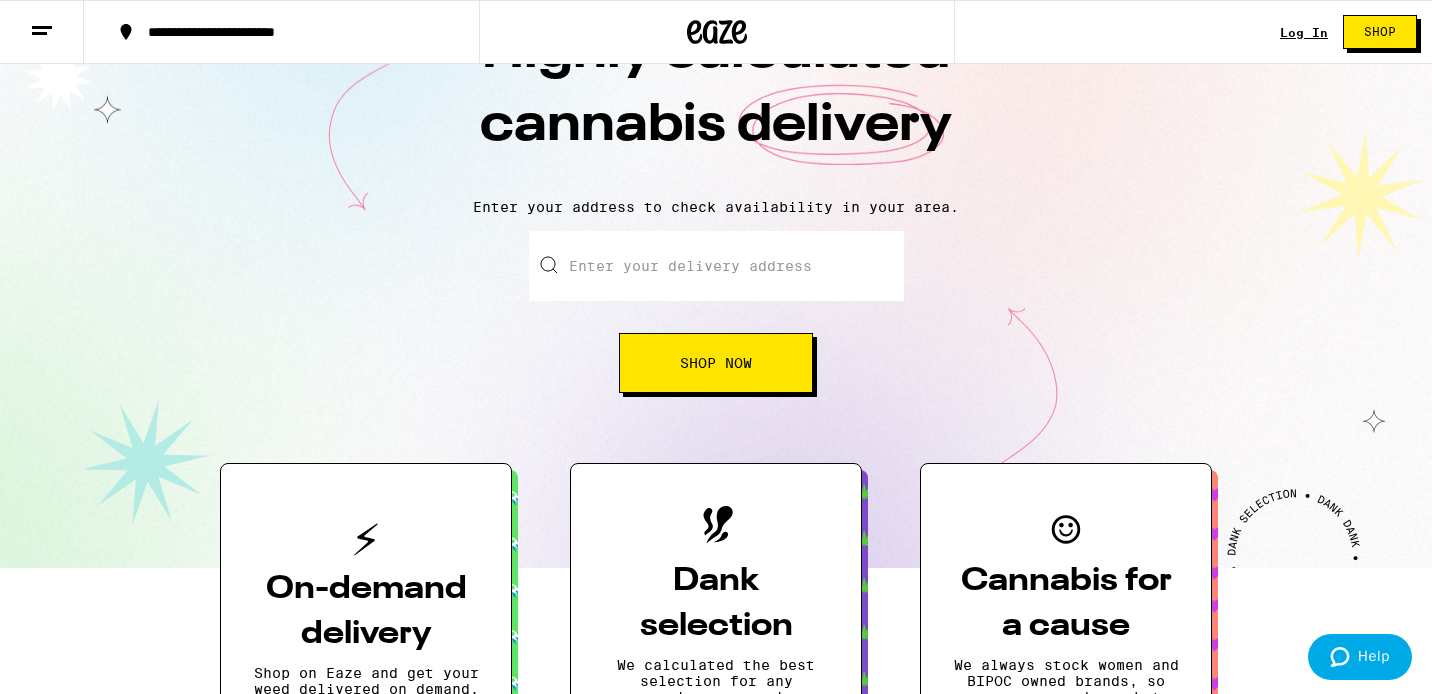 click on "Dank selection" at bounding box center (716, 604) 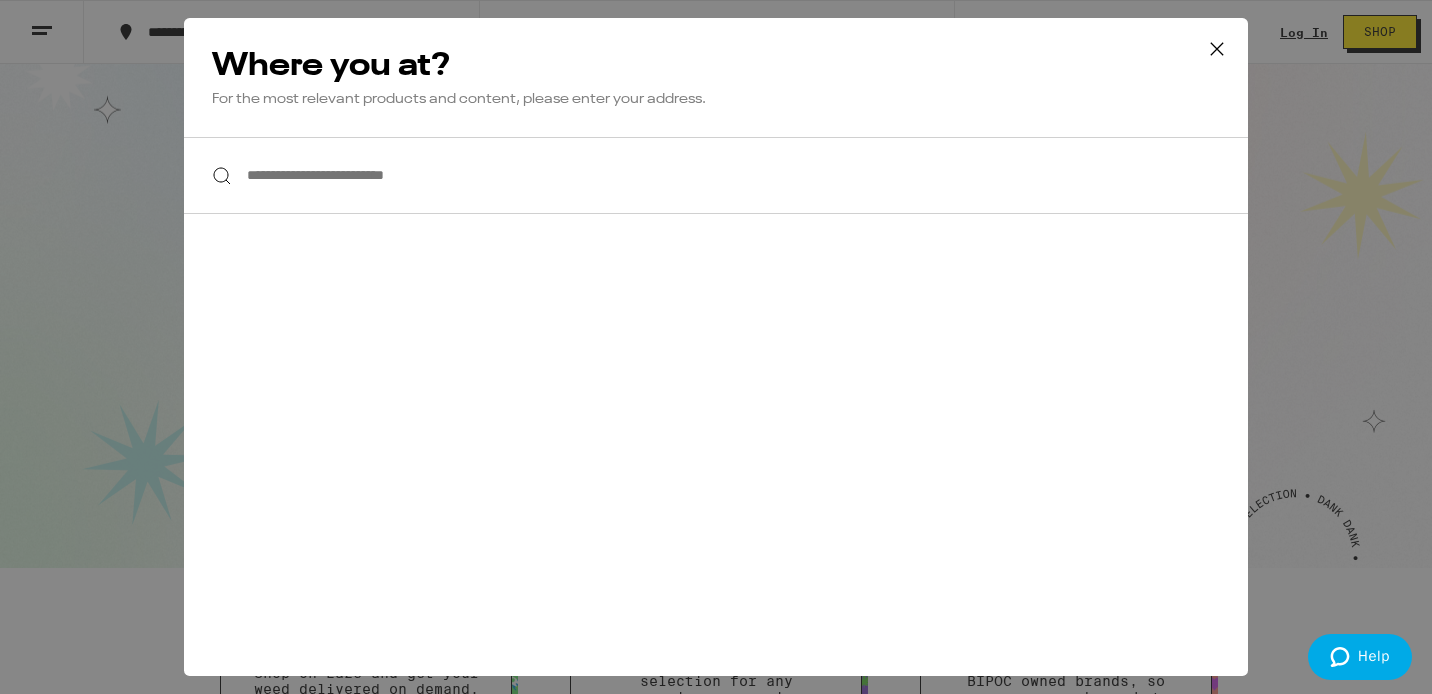 click on "**********" at bounding box center (716, 175) 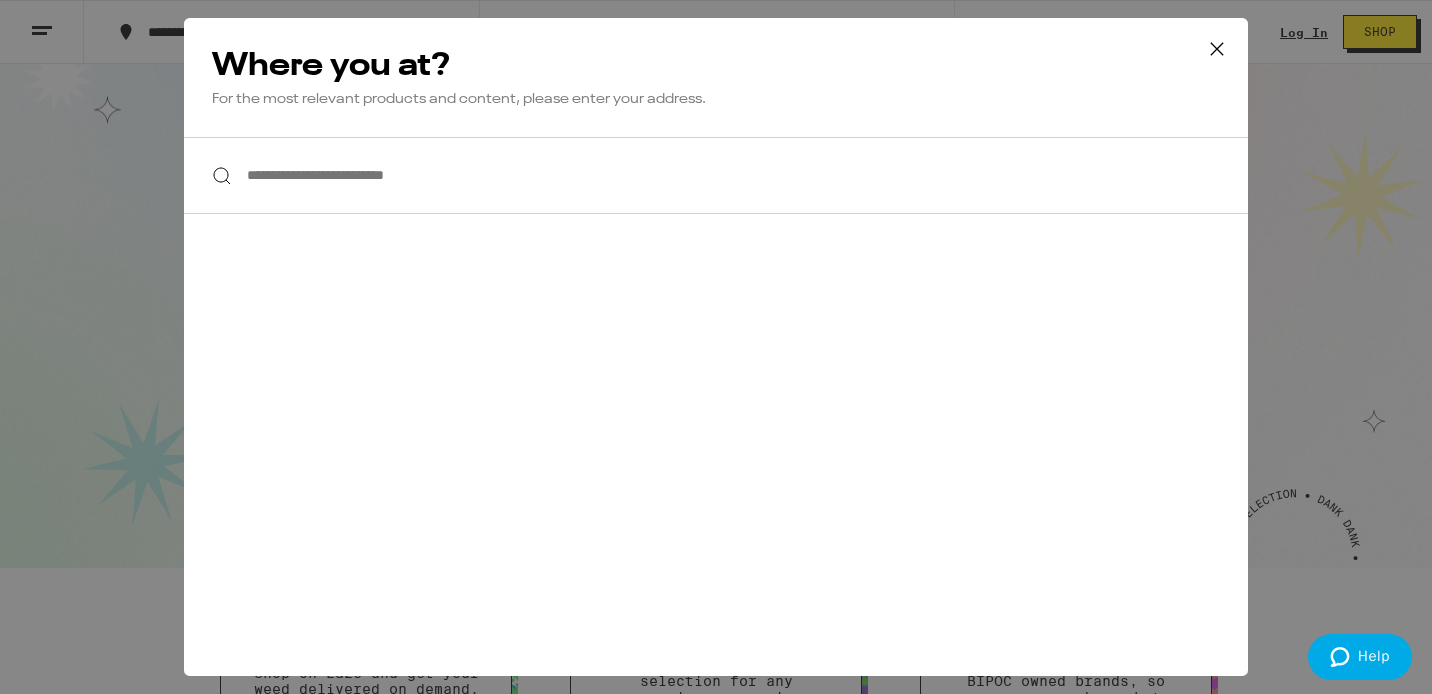 click on "**********" at bounding box center [716, 175] 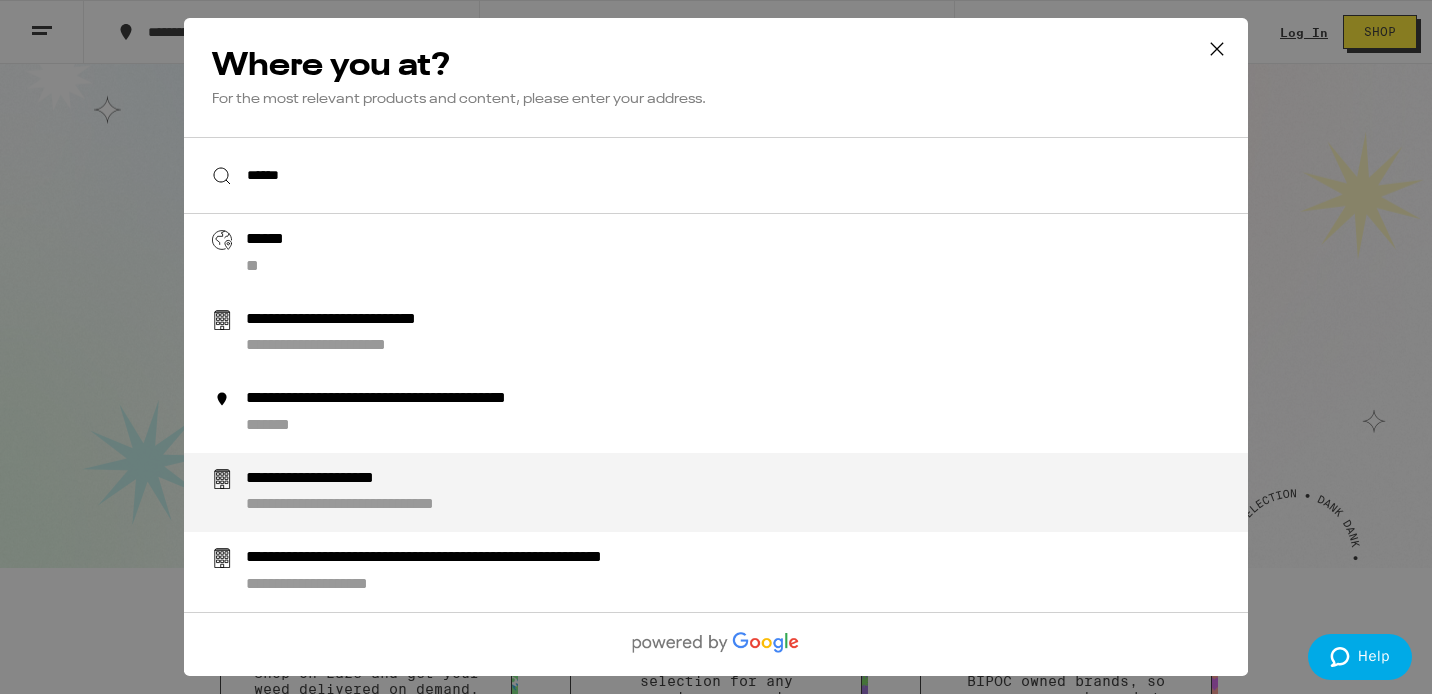 click on "**********" at bounding box center (406, 505) 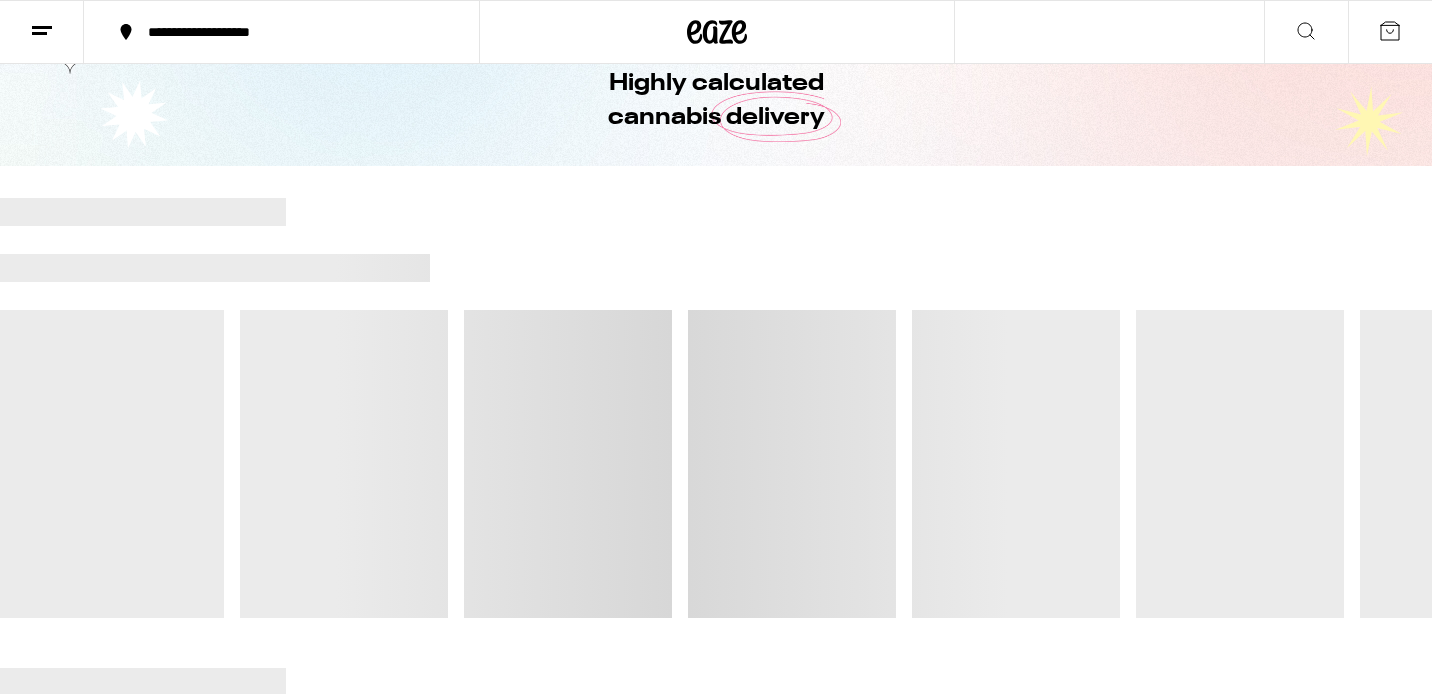 scroll, scrollTop: 0, scrollLeft: 0, axis: both 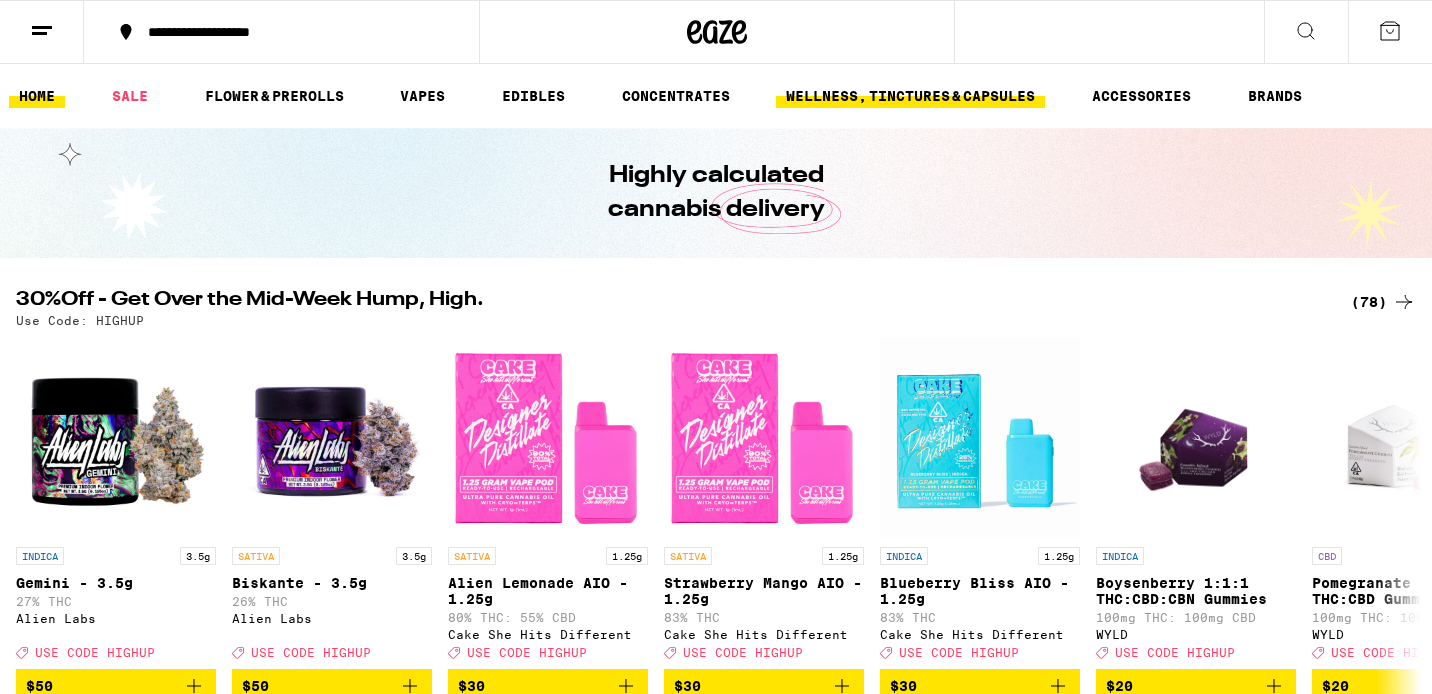 click on "WELLNESS, TINCTURES & CAPSULES" at bounding box center [910, 96] 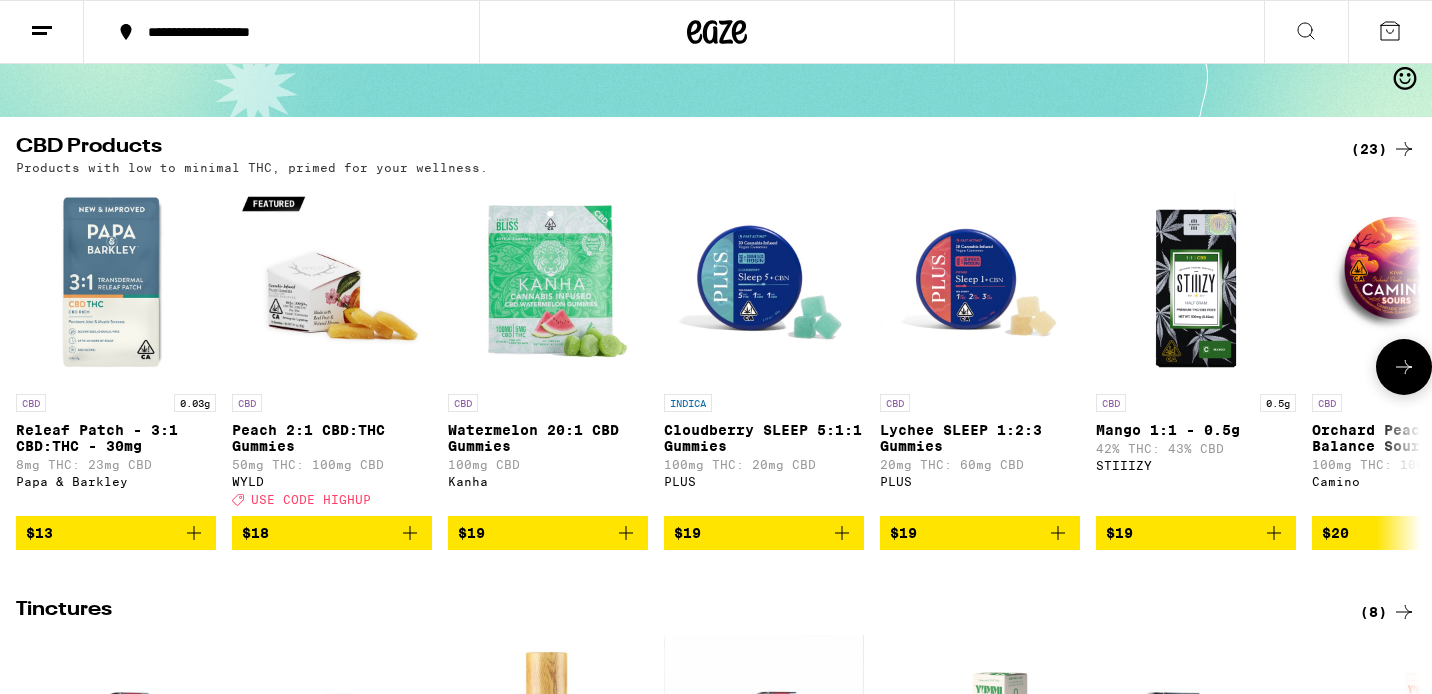 scroll, scrollTop: 146, scrollLeft: 0, axis: vertical 